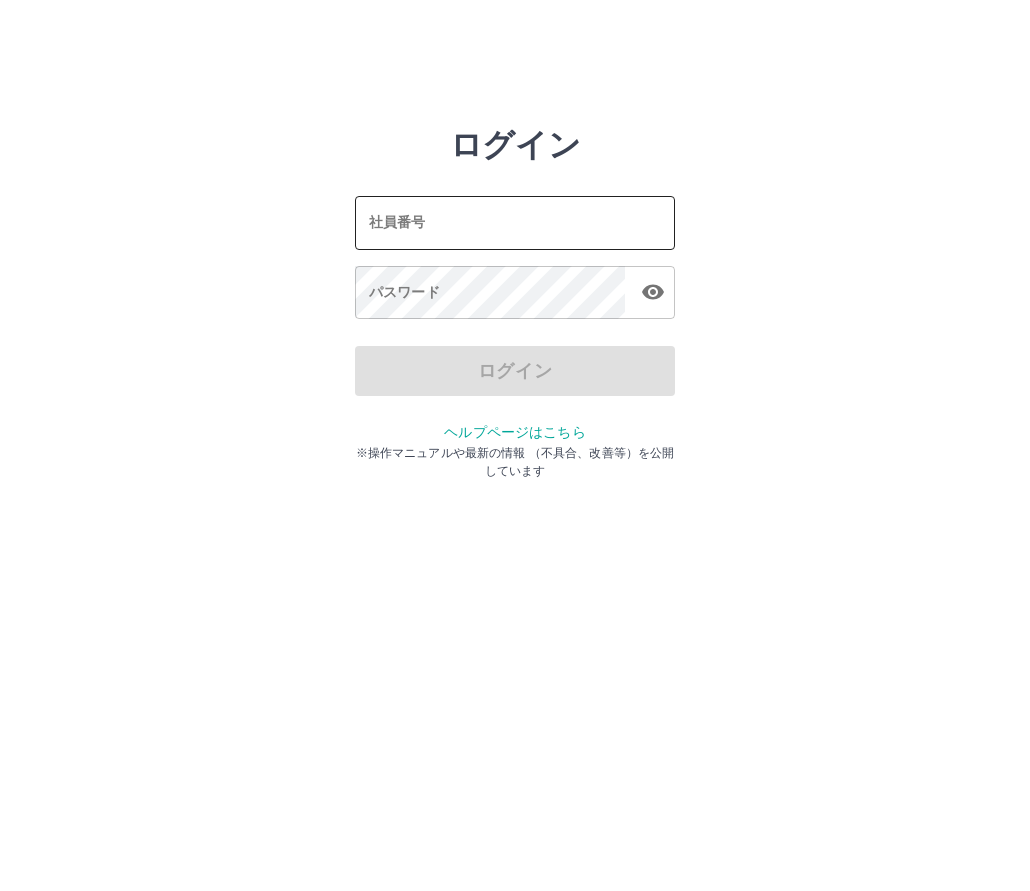 scroll, scrollTop: 0, scrollLeft: 0, axis: both 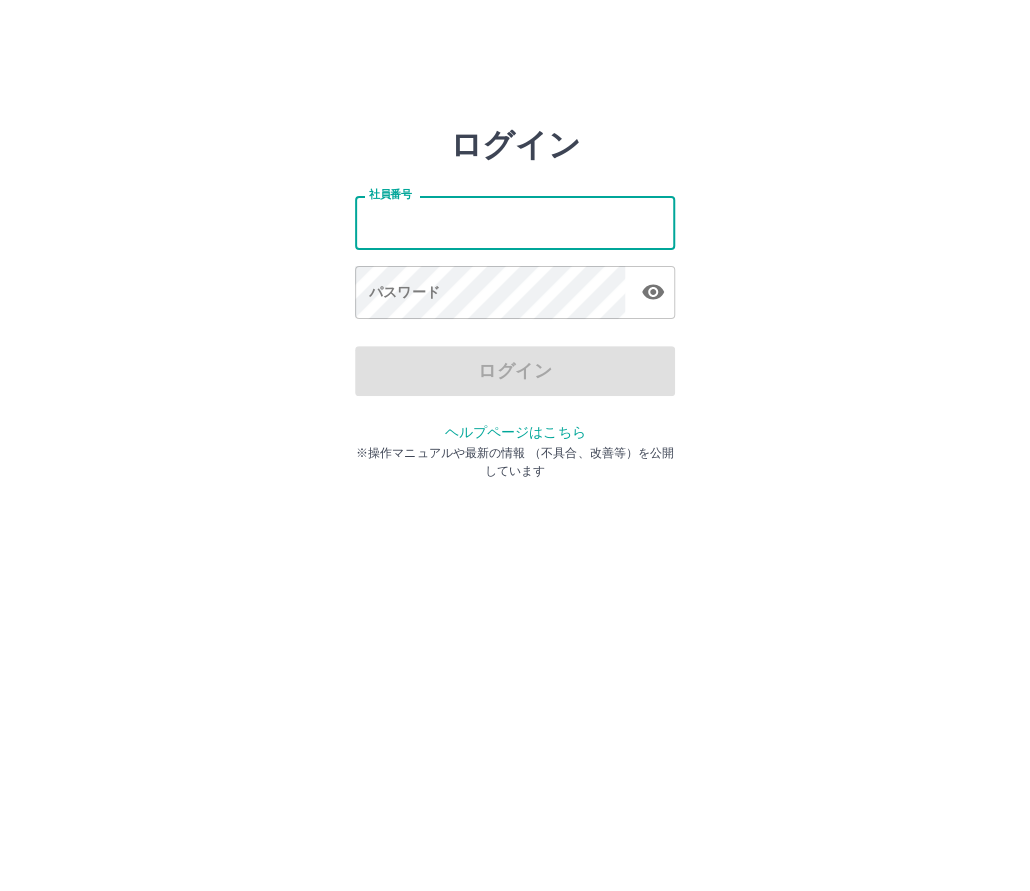 click on "社員番号" at bounding box center (515, 222) 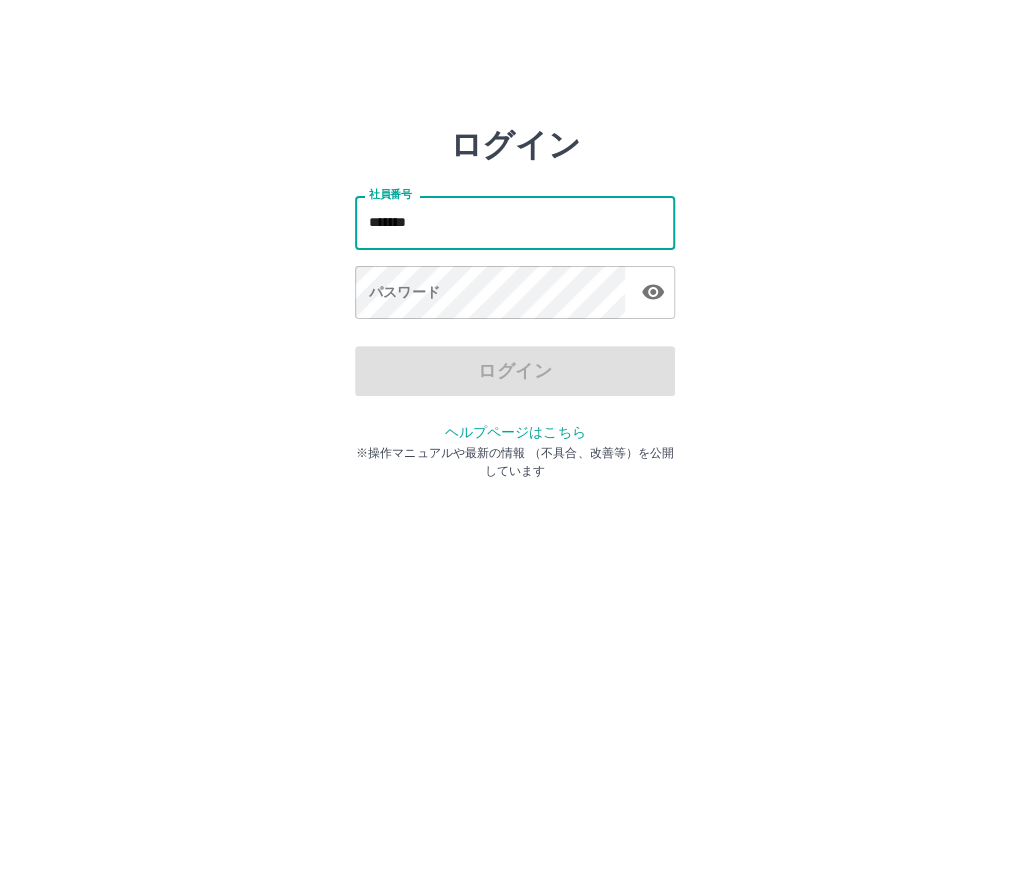 type on "*******" 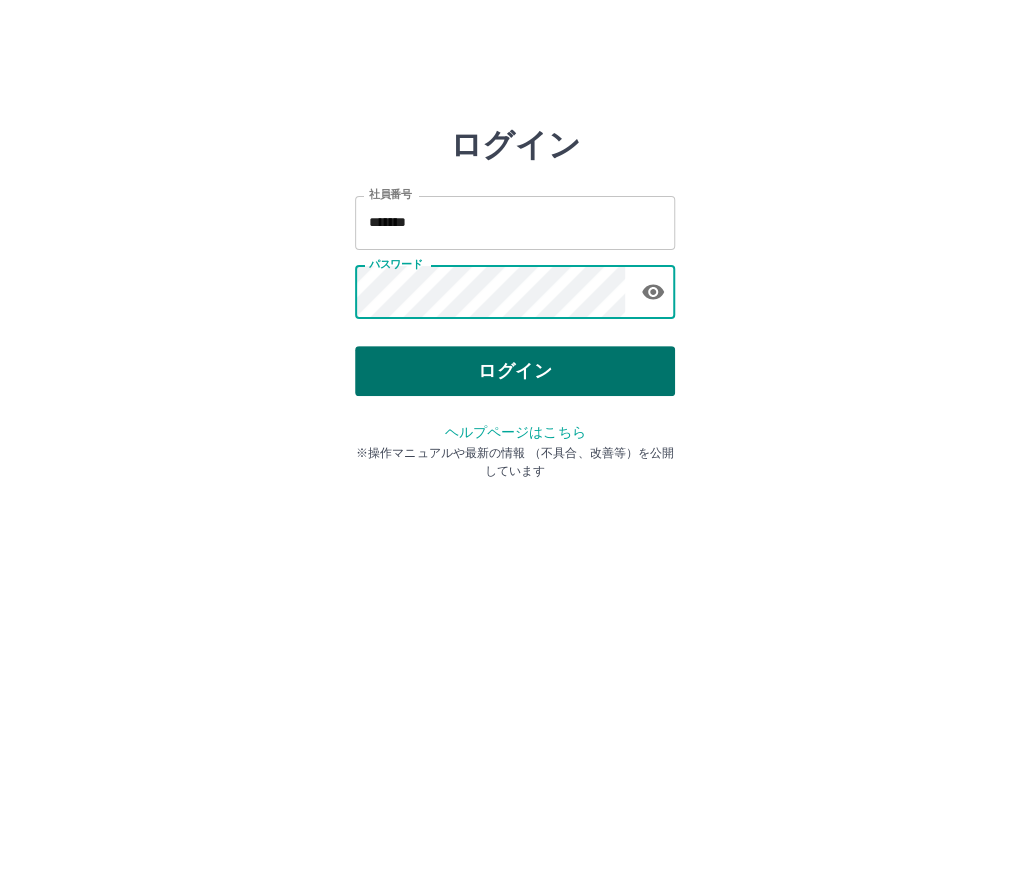 click on "ログイン" at bounding box center [515, 371] 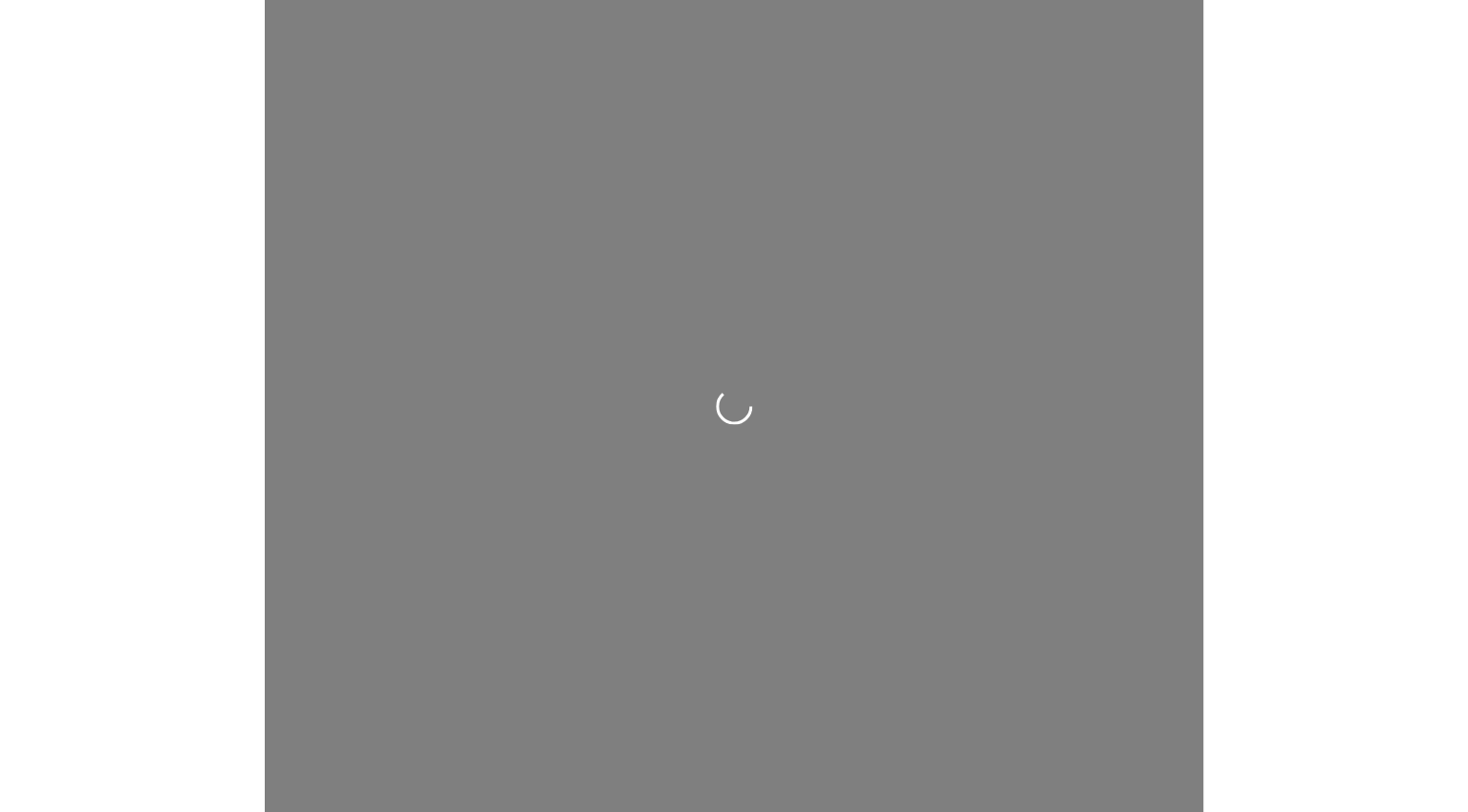 scroll, scrollTop: 0, scrollLeft: 0, axis: both 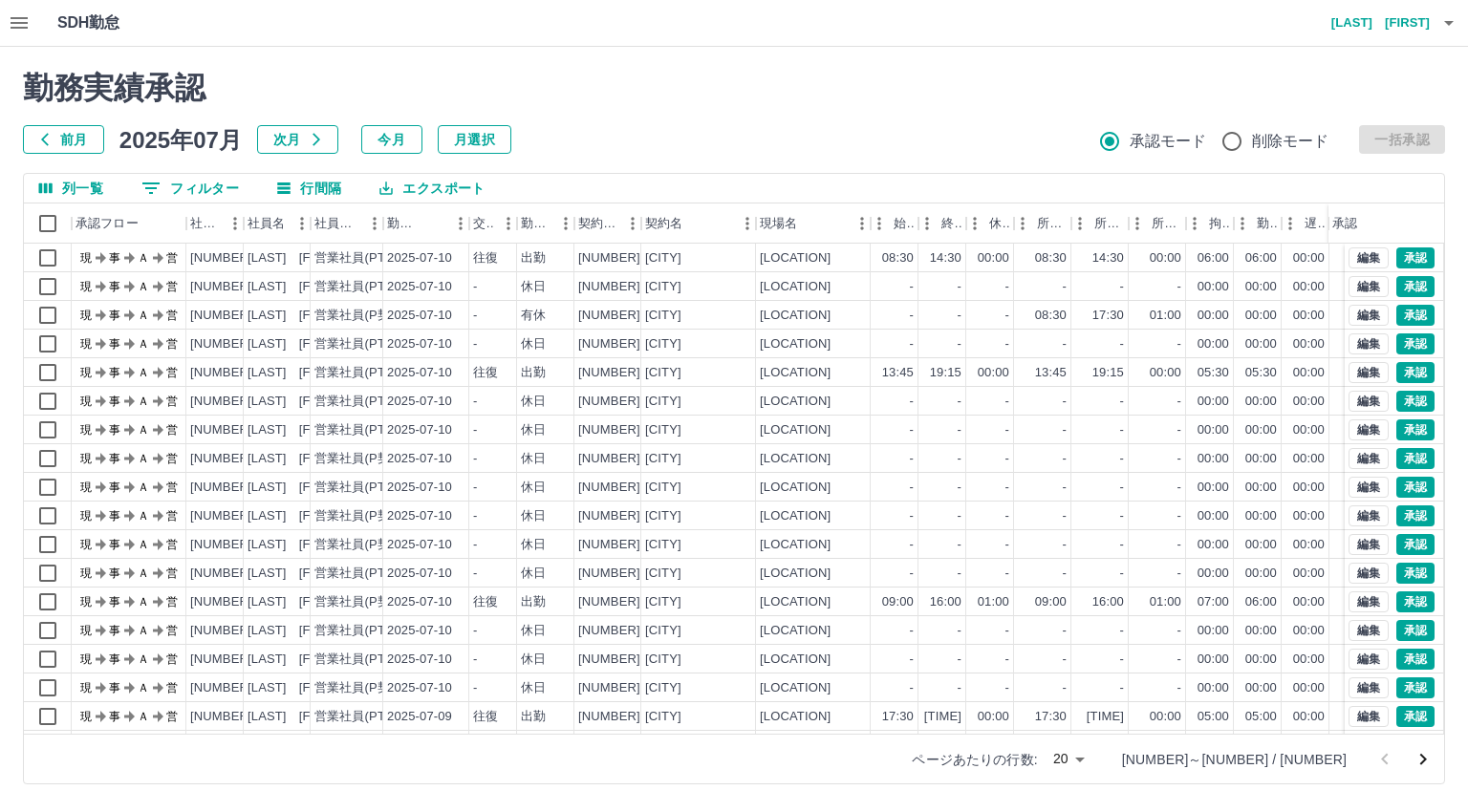 click on "SDH勤怠 金光　康中 勤務実績承認 前月 2025年07月 次月 今月 月選択 承認モード 削除モード 一括承認 列一覧 0 フィルター 行間隔 エクスポート 承認フロー 社員番号 社員名 社員区分 勤務日 交通費 勤務区分 契約コード 契約名 現場名 始業 終業 休憩 所定開始 所定終業 所定休憩 拘束 勤務 遅刻等 コメント ステータス 承認 現 事 Ａ 営 0104158 小林　華蓮 営業社員(PT契約) 2025-07-10 往復 出勤 42389001 香取市 佐原駅周辺地区複合公共施設 08:30 14:30 00:00 08:30 14:30 00:00 06:00 06:00 00:00 現場責任者承認待 現 事 Ａ 営 0089526 郡山　学 営業社員(PT契約) 2025-07-10  -  休日 42389001 香取市 佐原駅周辺地区複合公共施設 - - - - - - 00:00 00:00 00:00 現場責任者承認待 現 事 Ａ 営 0080545 岡本　由美子 営業社員(P契約) 2025-07-10  -  有休 42389001 香取市 佐原駅周辺地区複合公共施設 - - - 08:30 17:30 01:00" at bounding box center [734, 403] 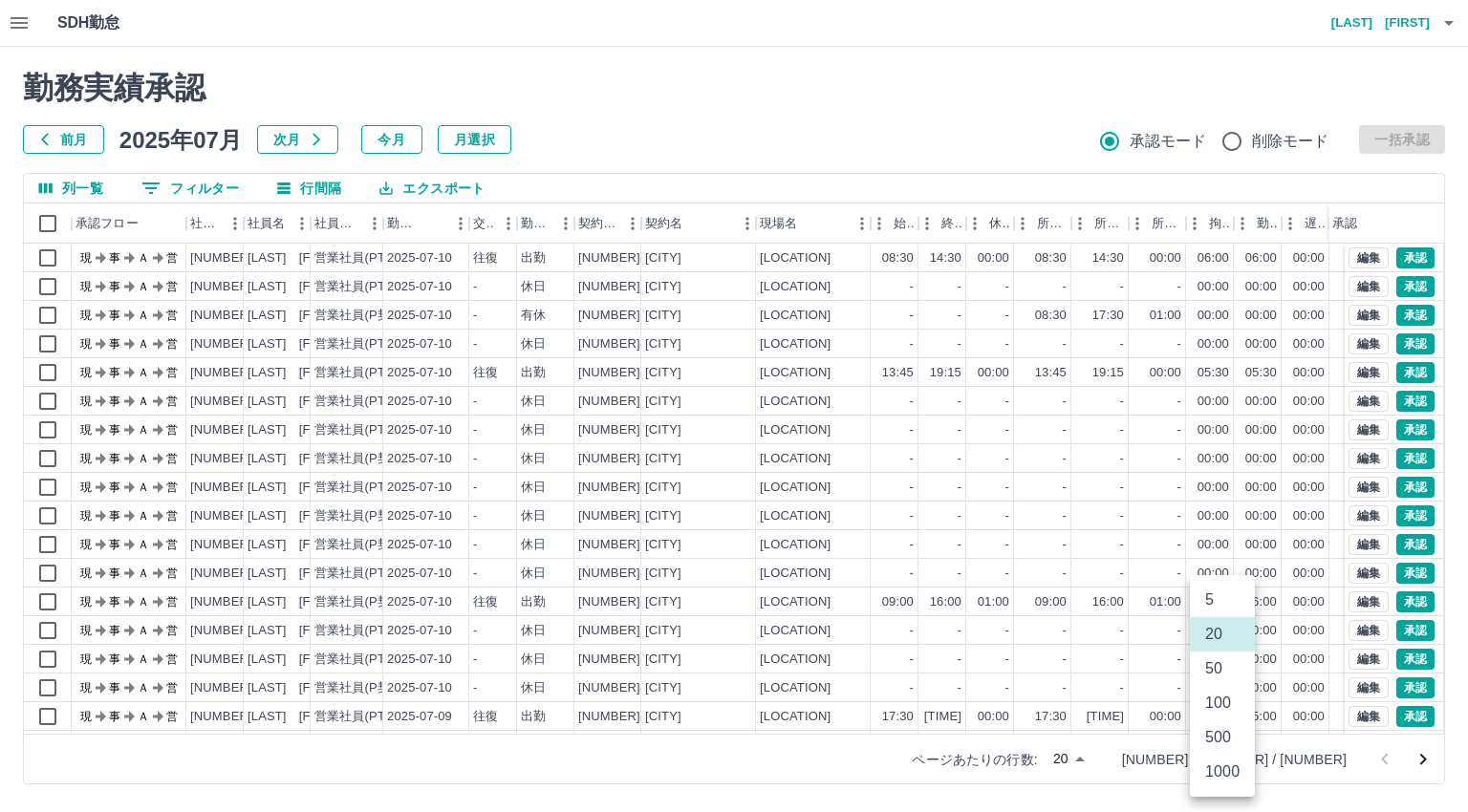 click on "100" at bounding box center [1222, 703] 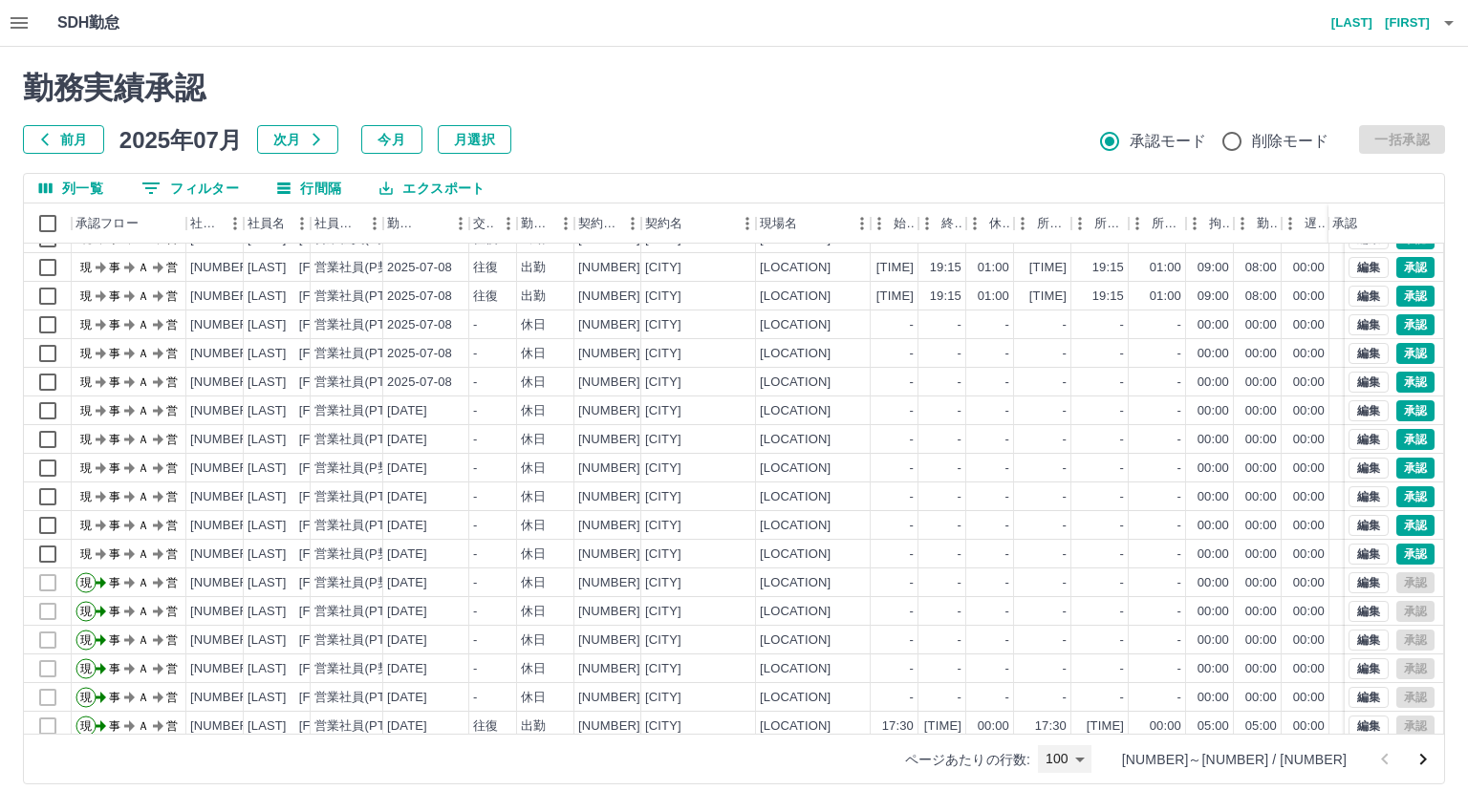 scroll, scrollTop: 2006, scrollLeft: 0, axis: vertical 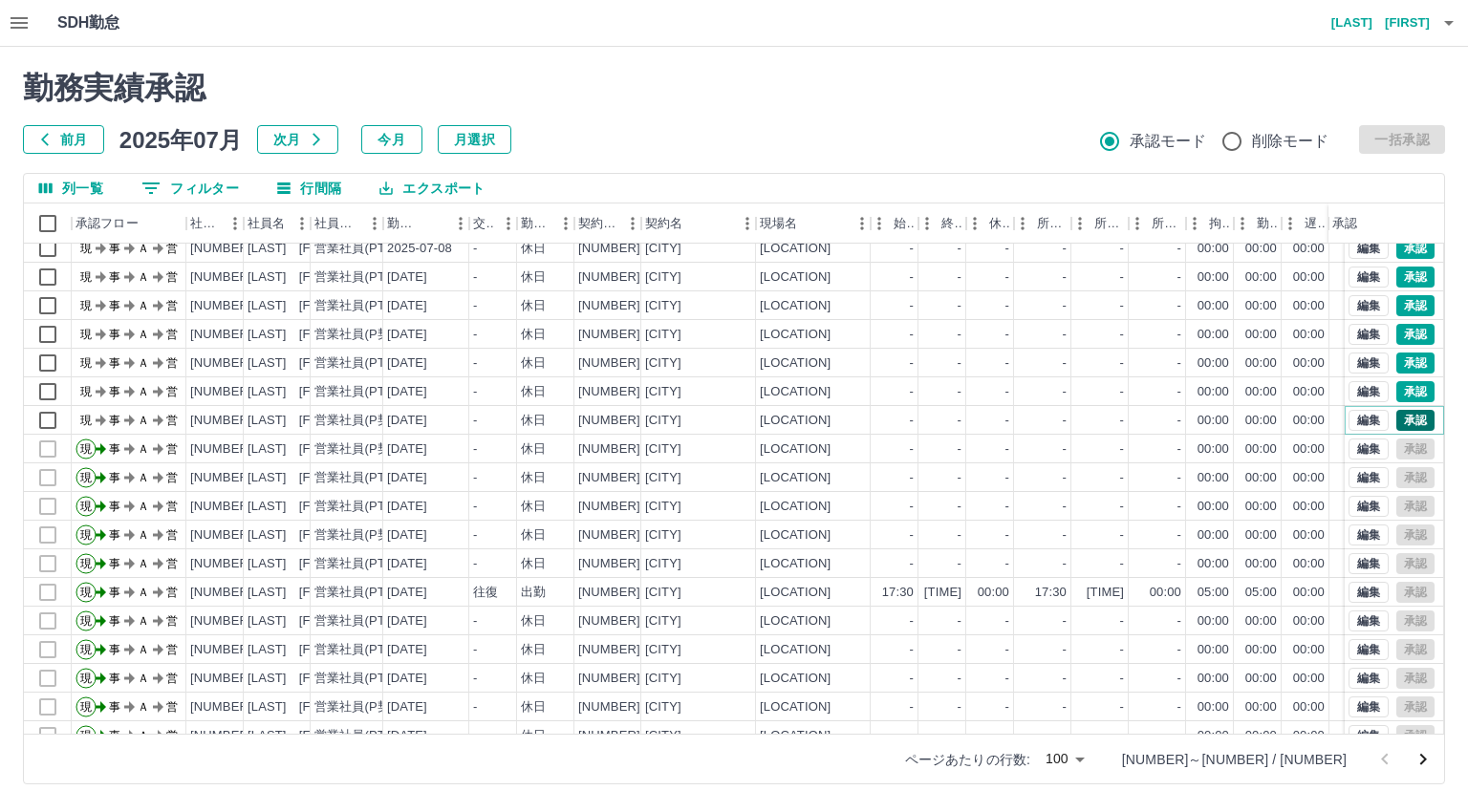 click on "承認" at bounding box center [1415, 420] 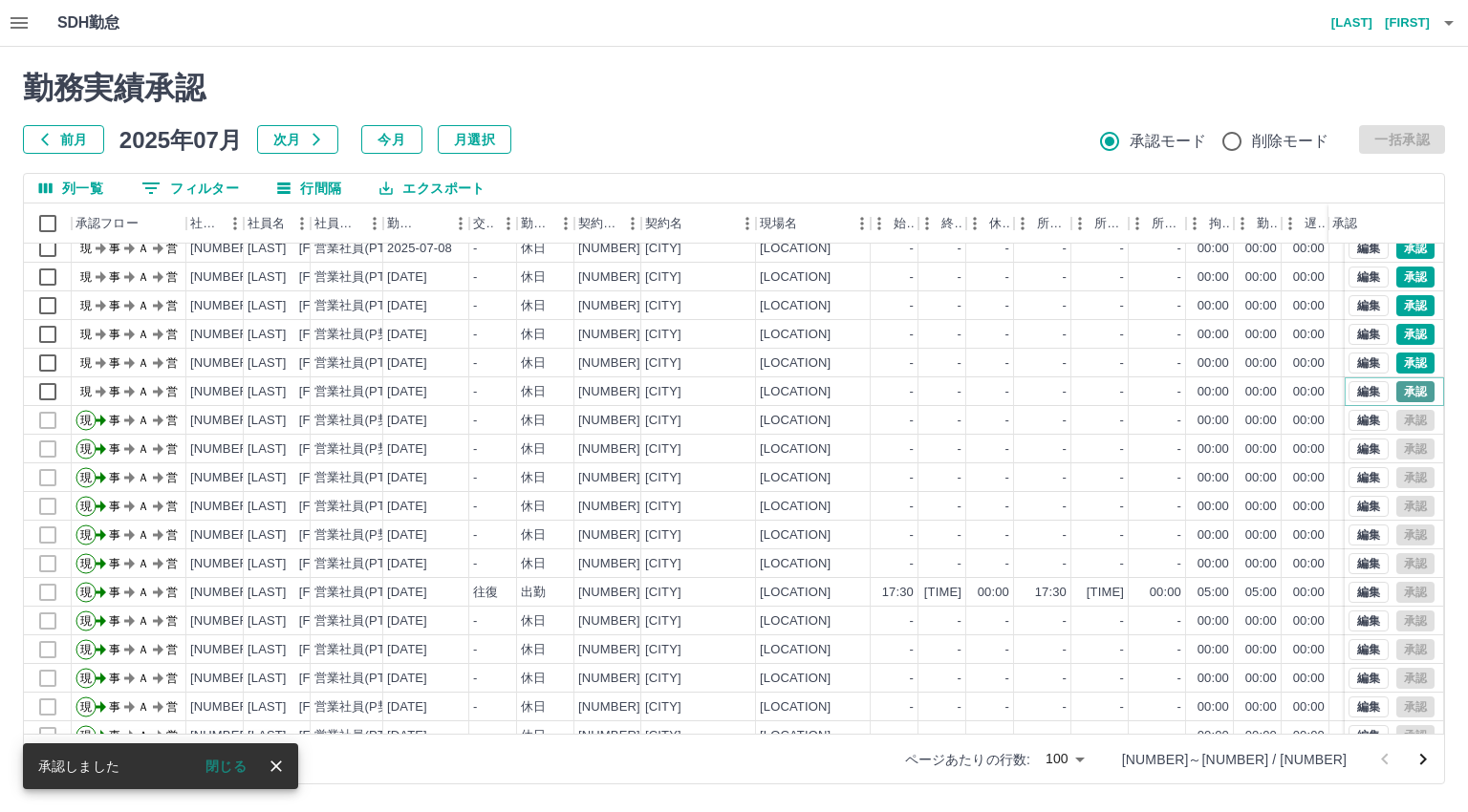 click on "承認" at bounding box center [1415, 392] 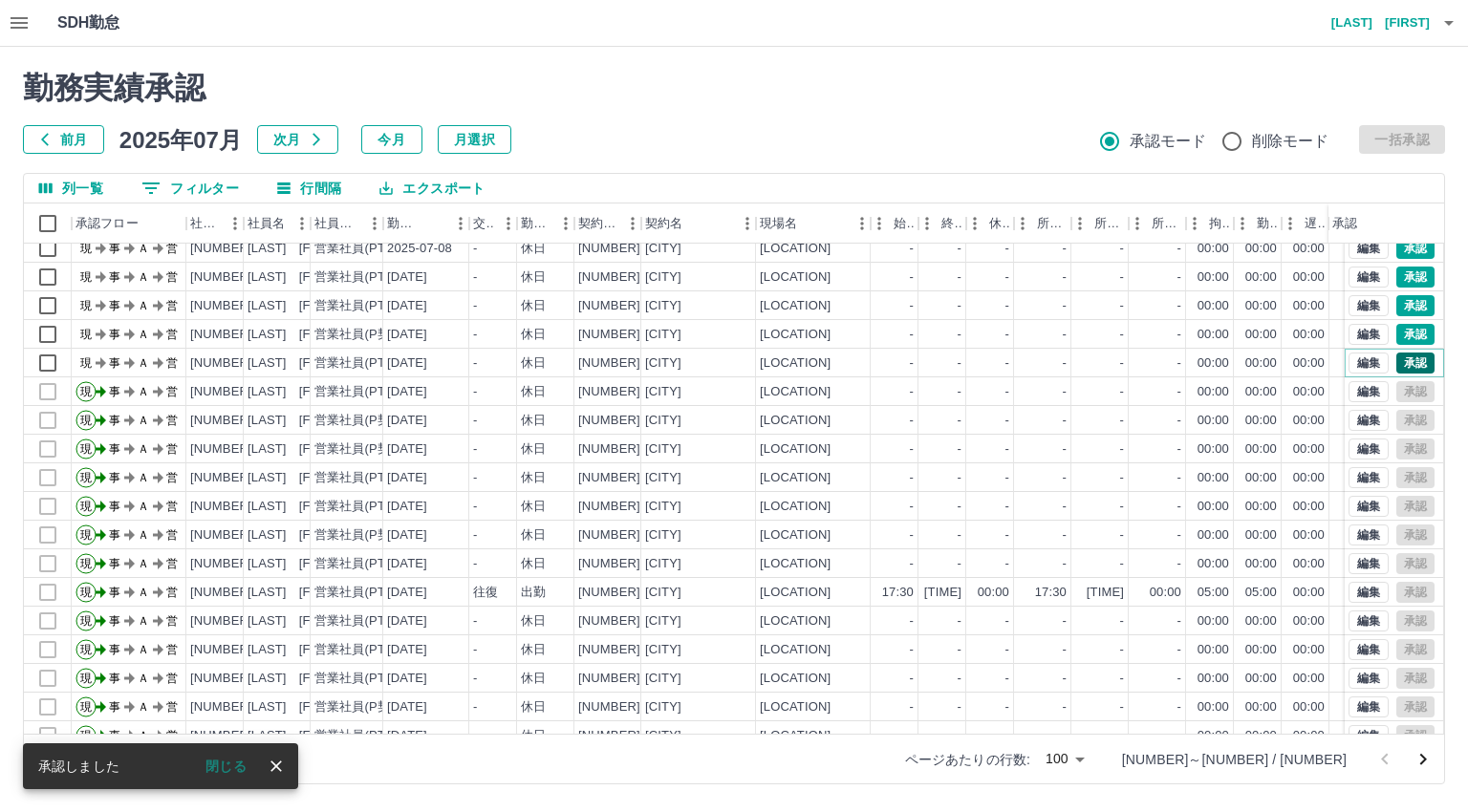 click on "承認" at bounding box center (1415, 363) 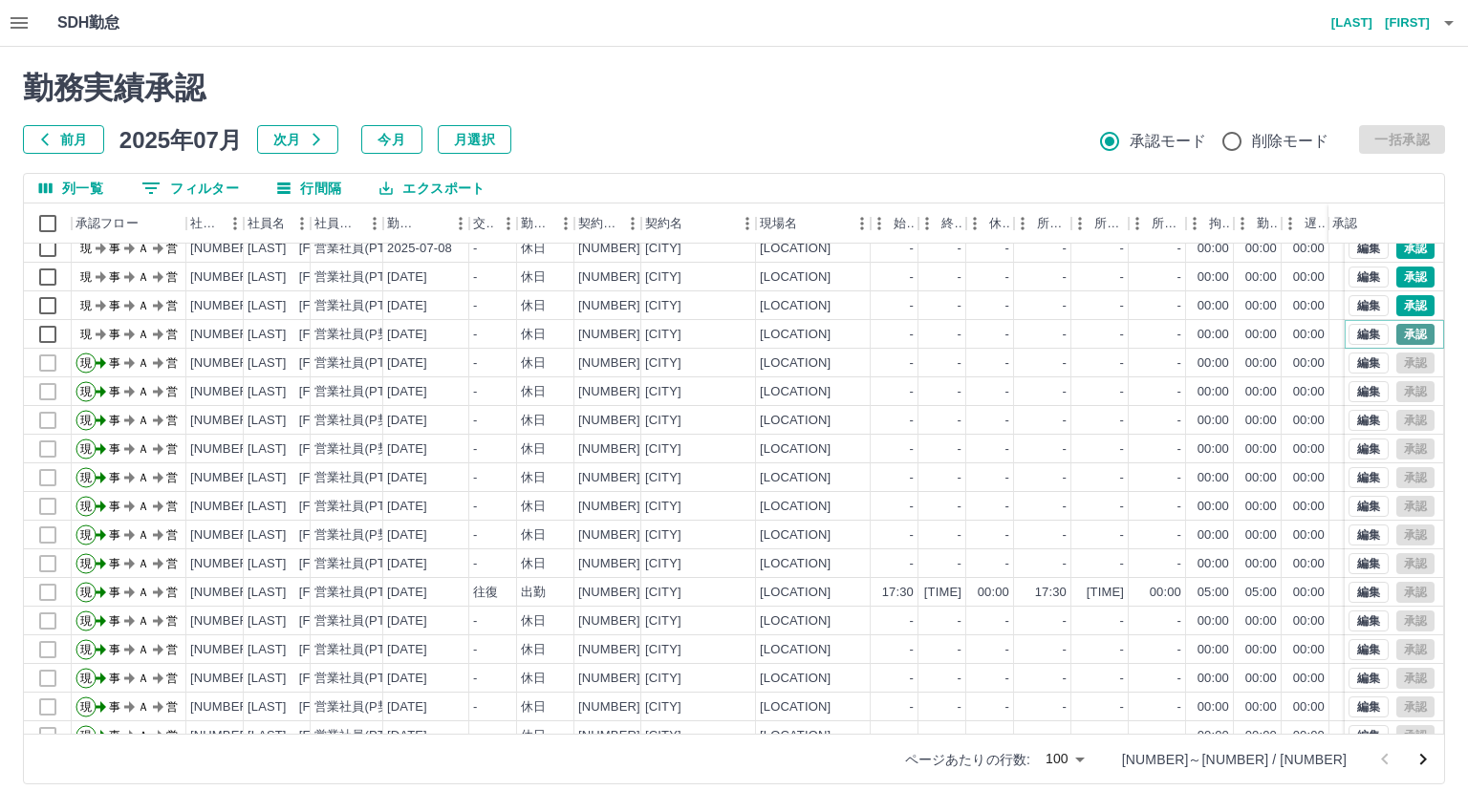 click on "承認" at bounding box center [1415, 334] 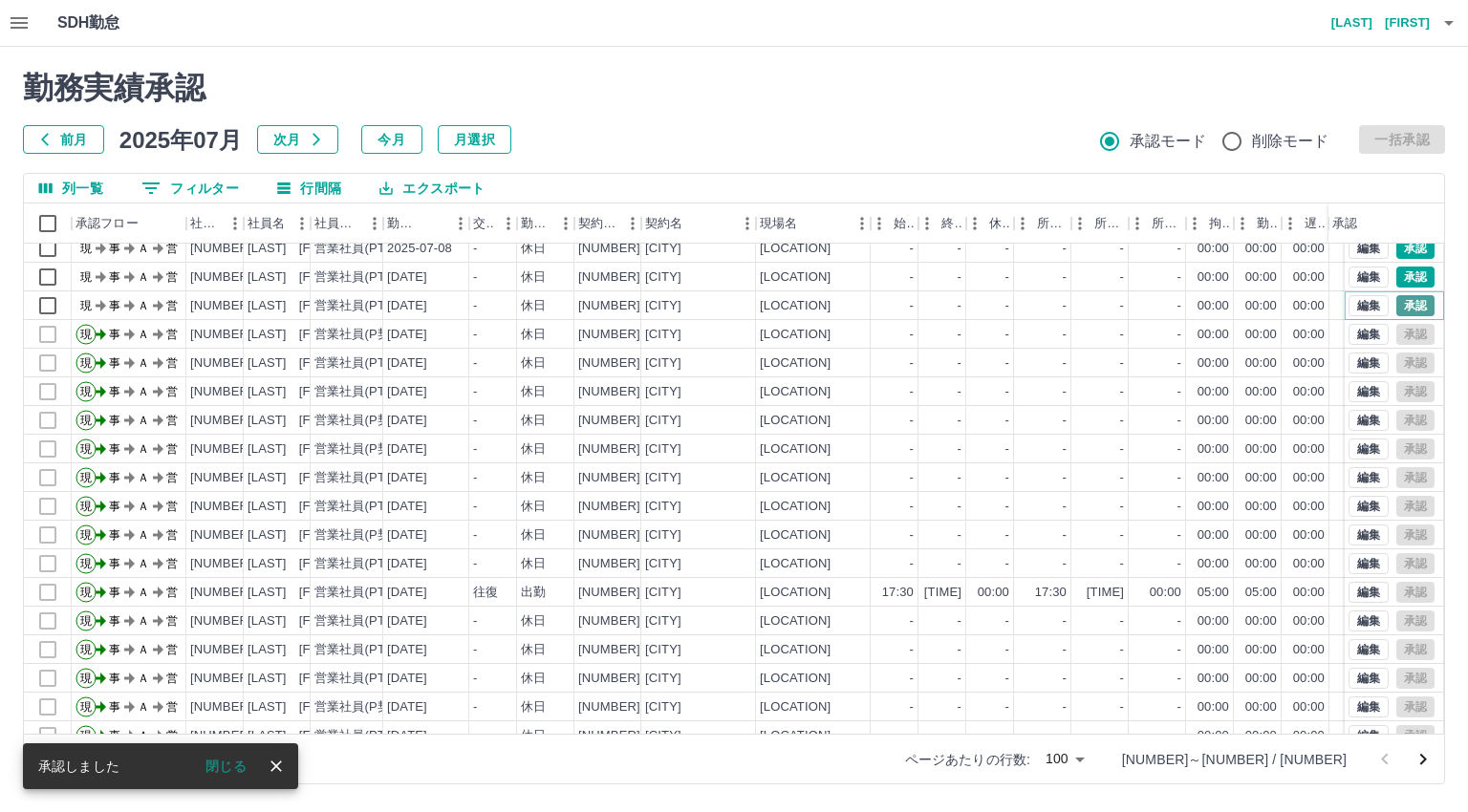 click on "承認" at bounding box center [1415, 306] 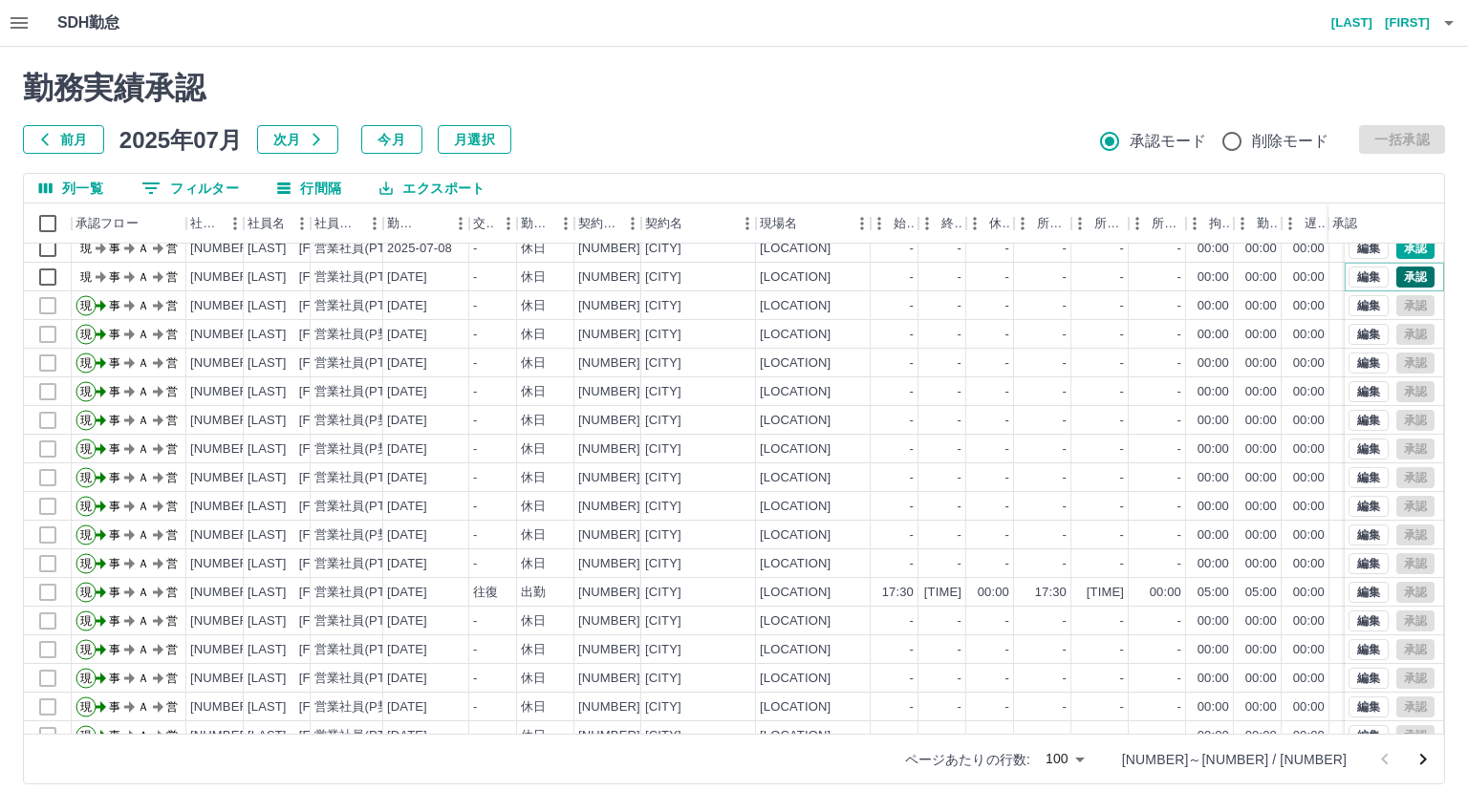 click on "承認" at bounding box center [1415, 277] 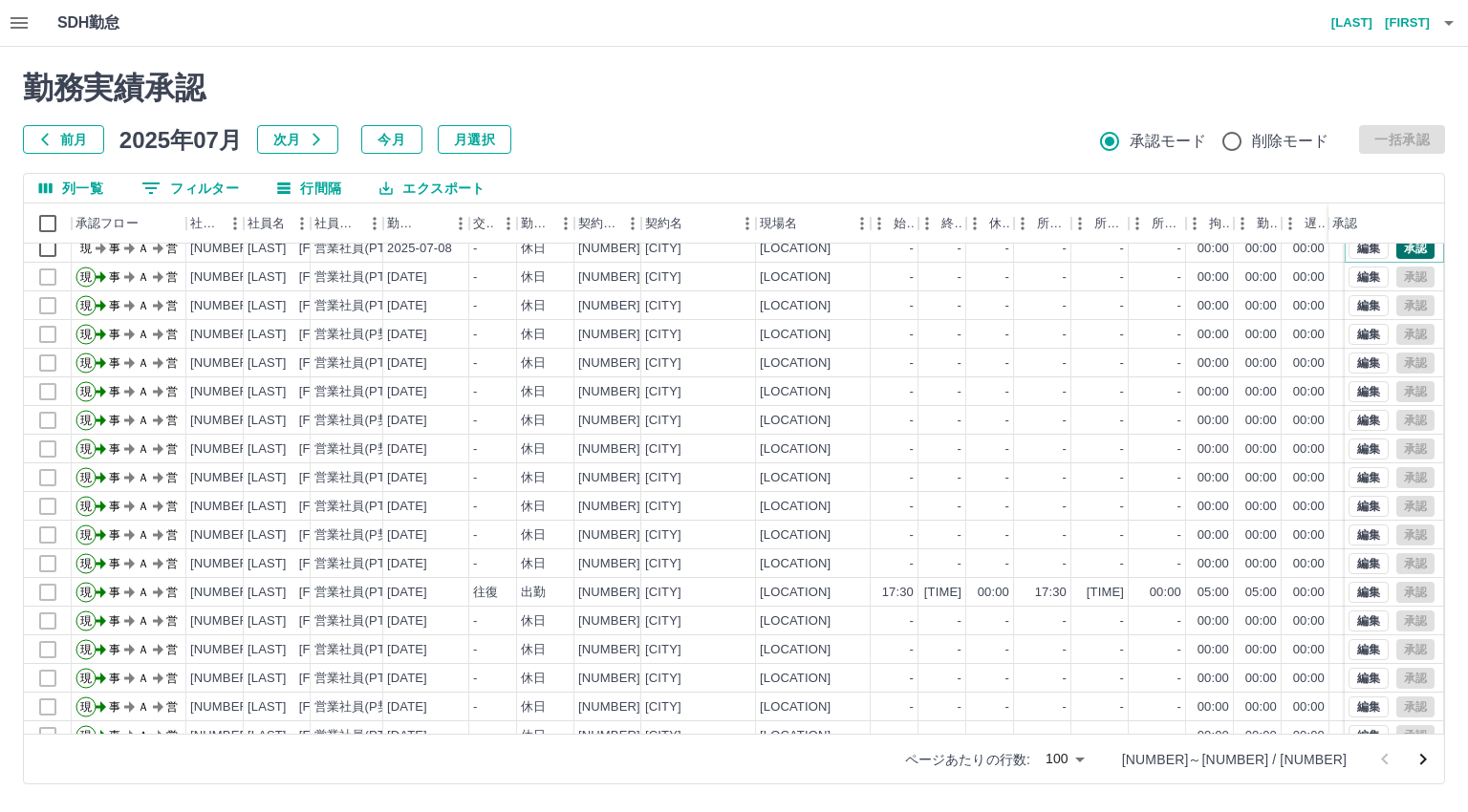 click on "承認" at bounding box center [1415, 248] 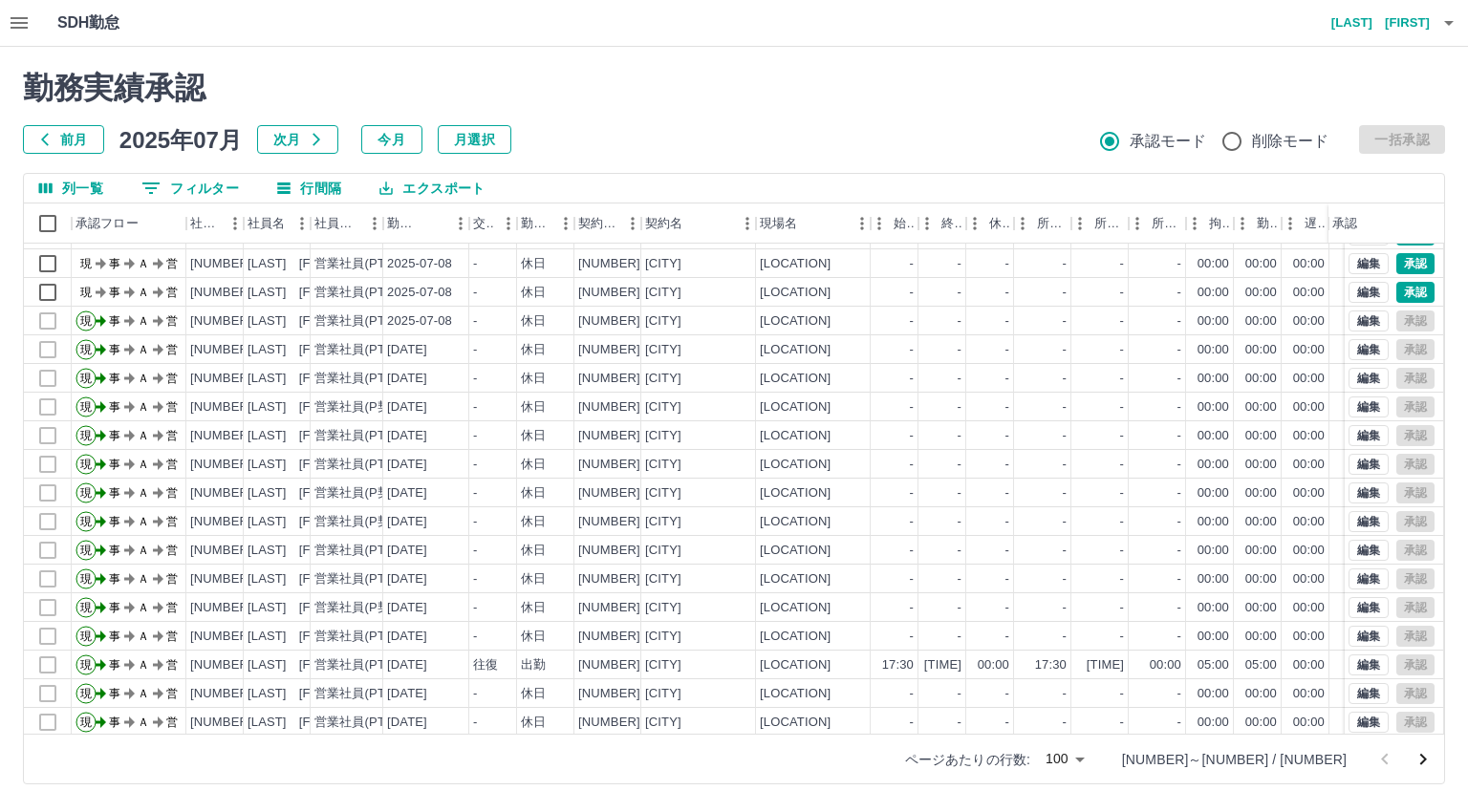 scroll, scrollTop: 1949, scrollLeft: 0, axis: vertical 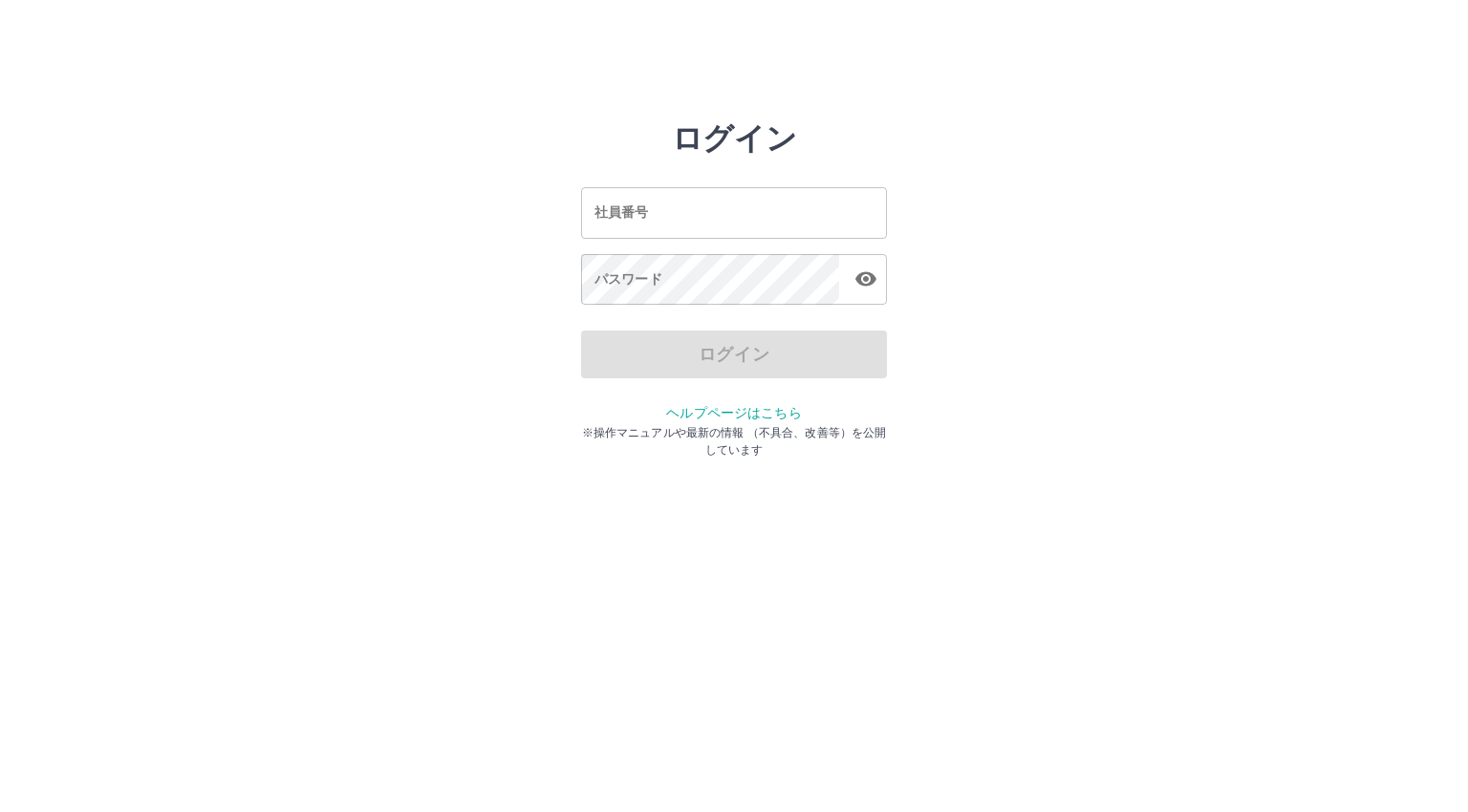 click on "社員番号" at bounding box center (734, 212) 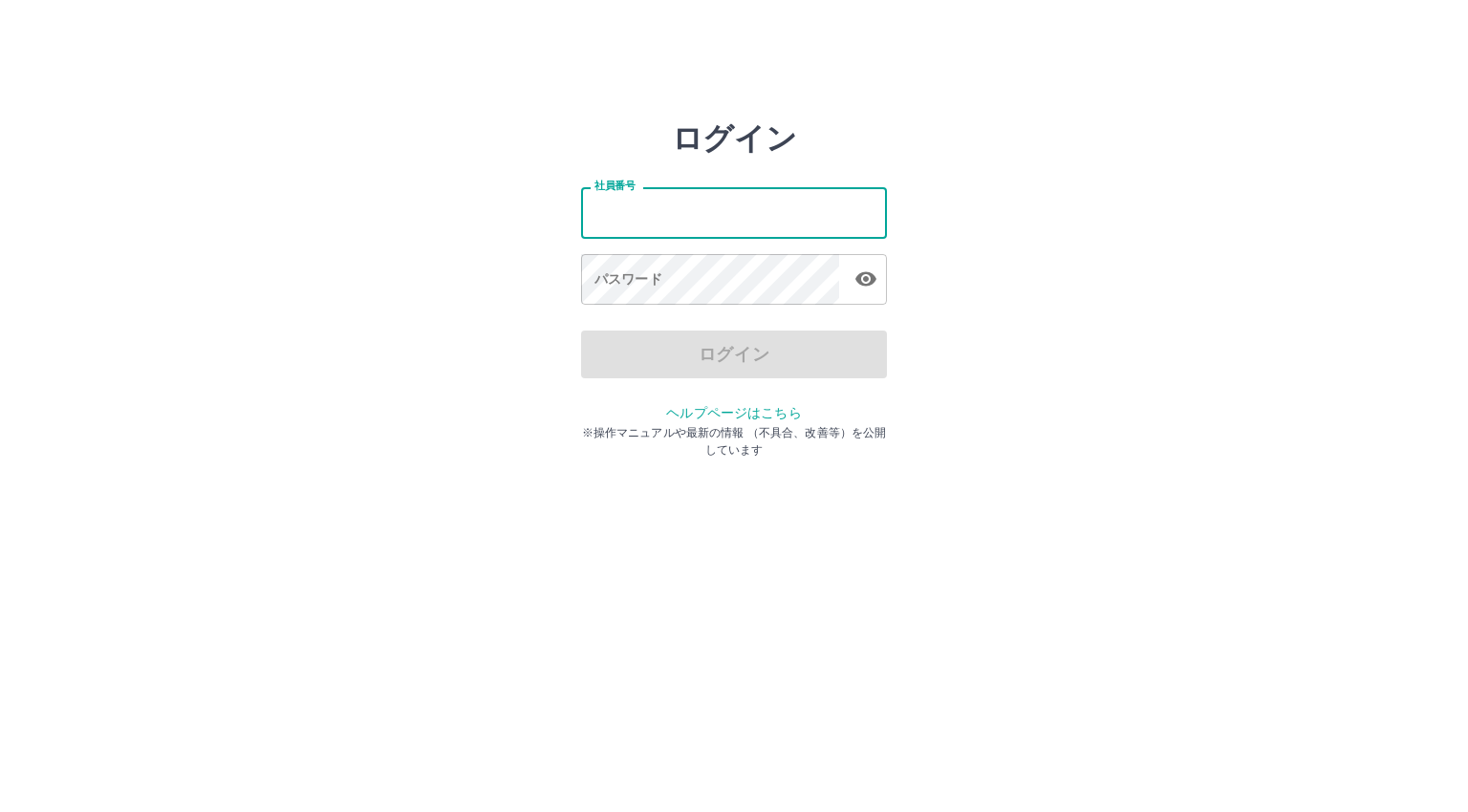 type on "*******" 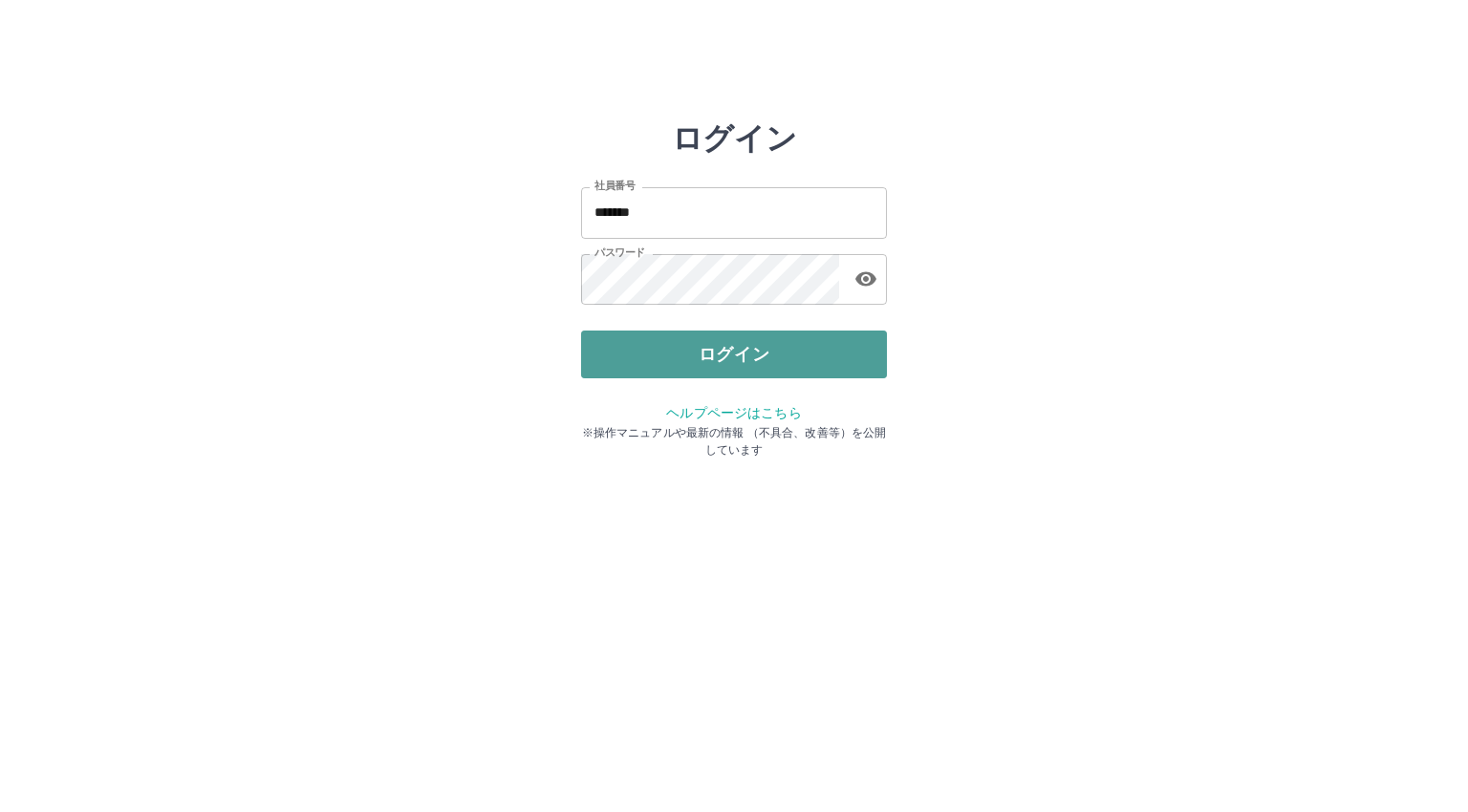 click on "ログイン" at bounding box center [734, 354] 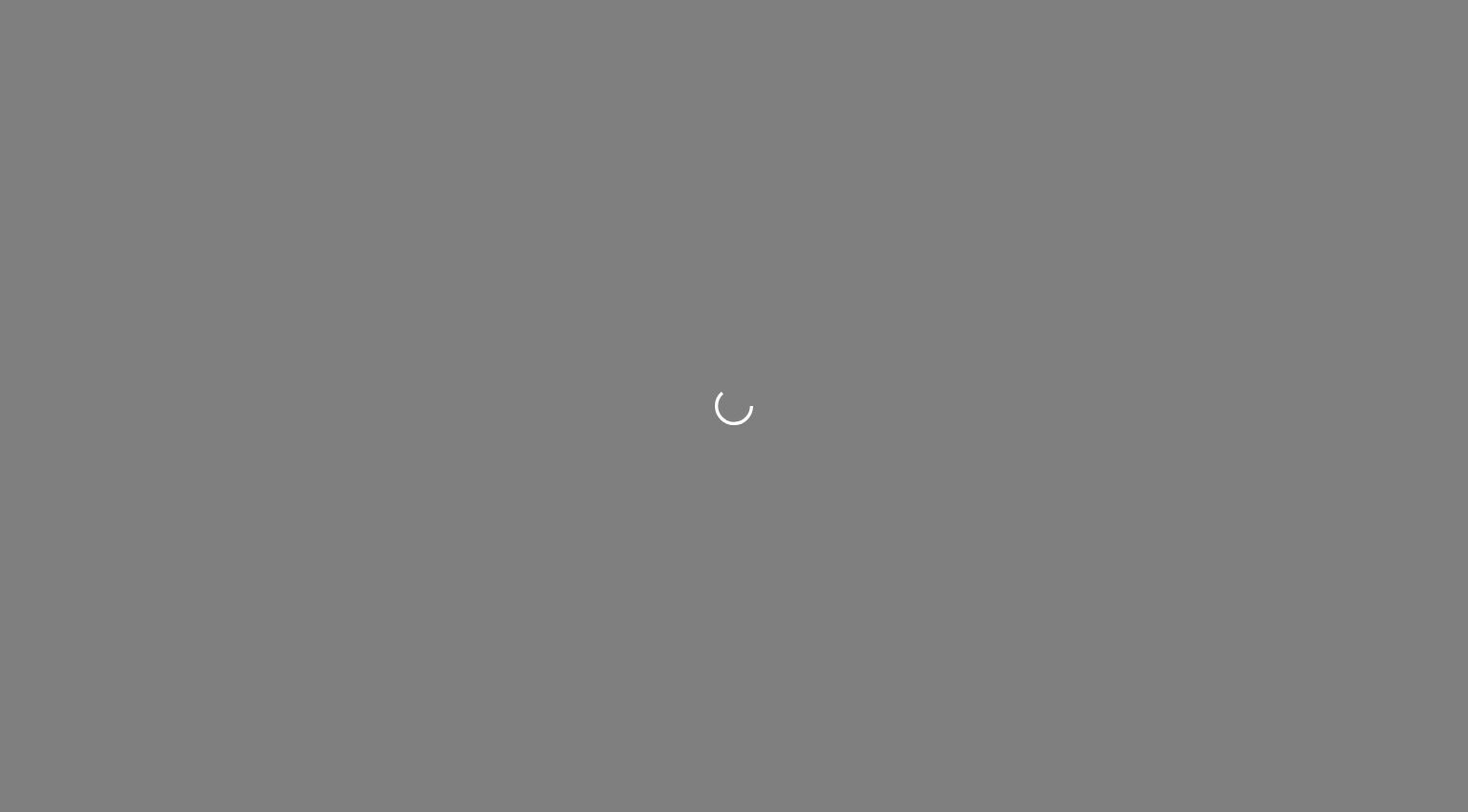 scroll, scrollTop: 0, scrollLeft: 0, axis: both 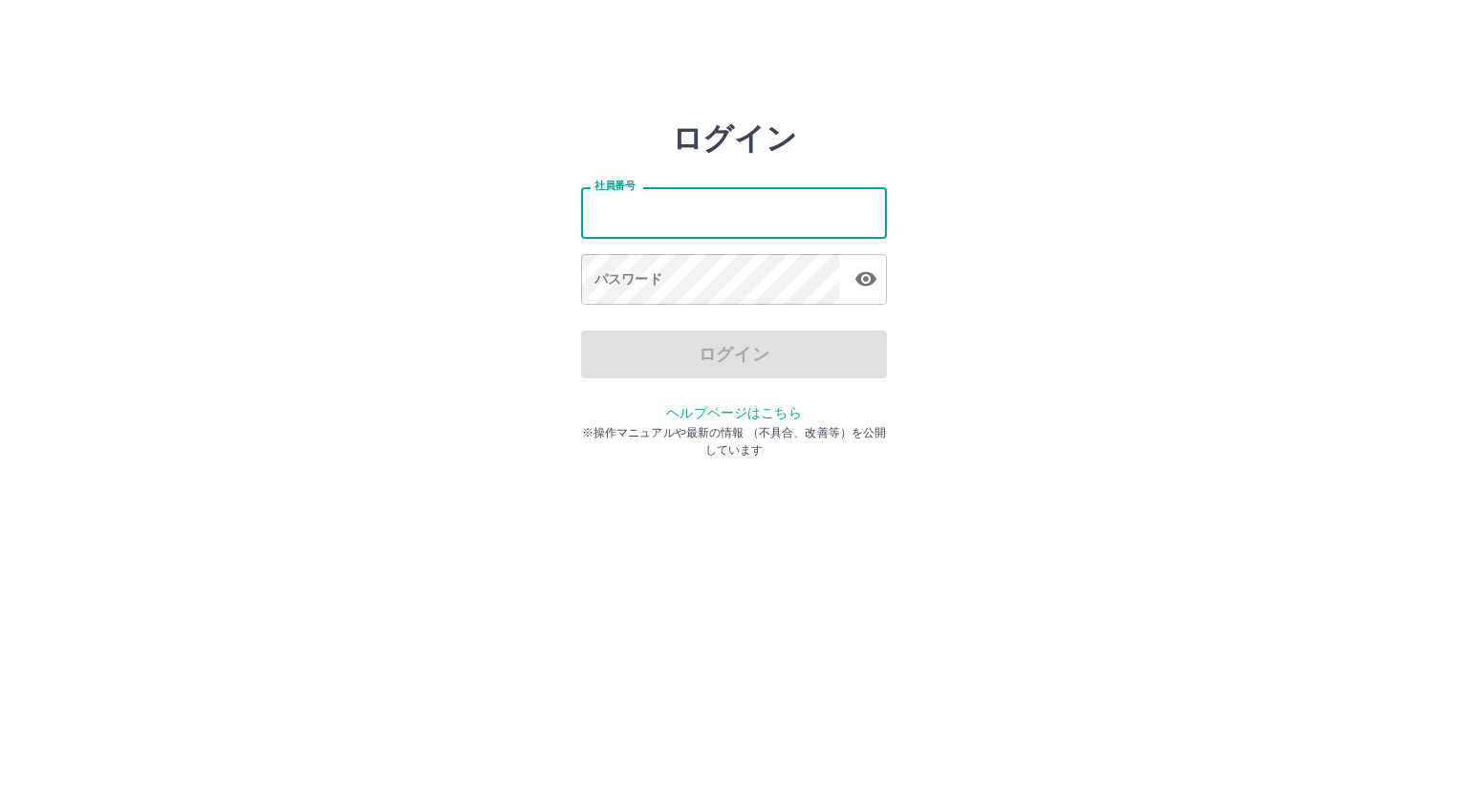 click on "社員番号" at bounding box center (734, 212) 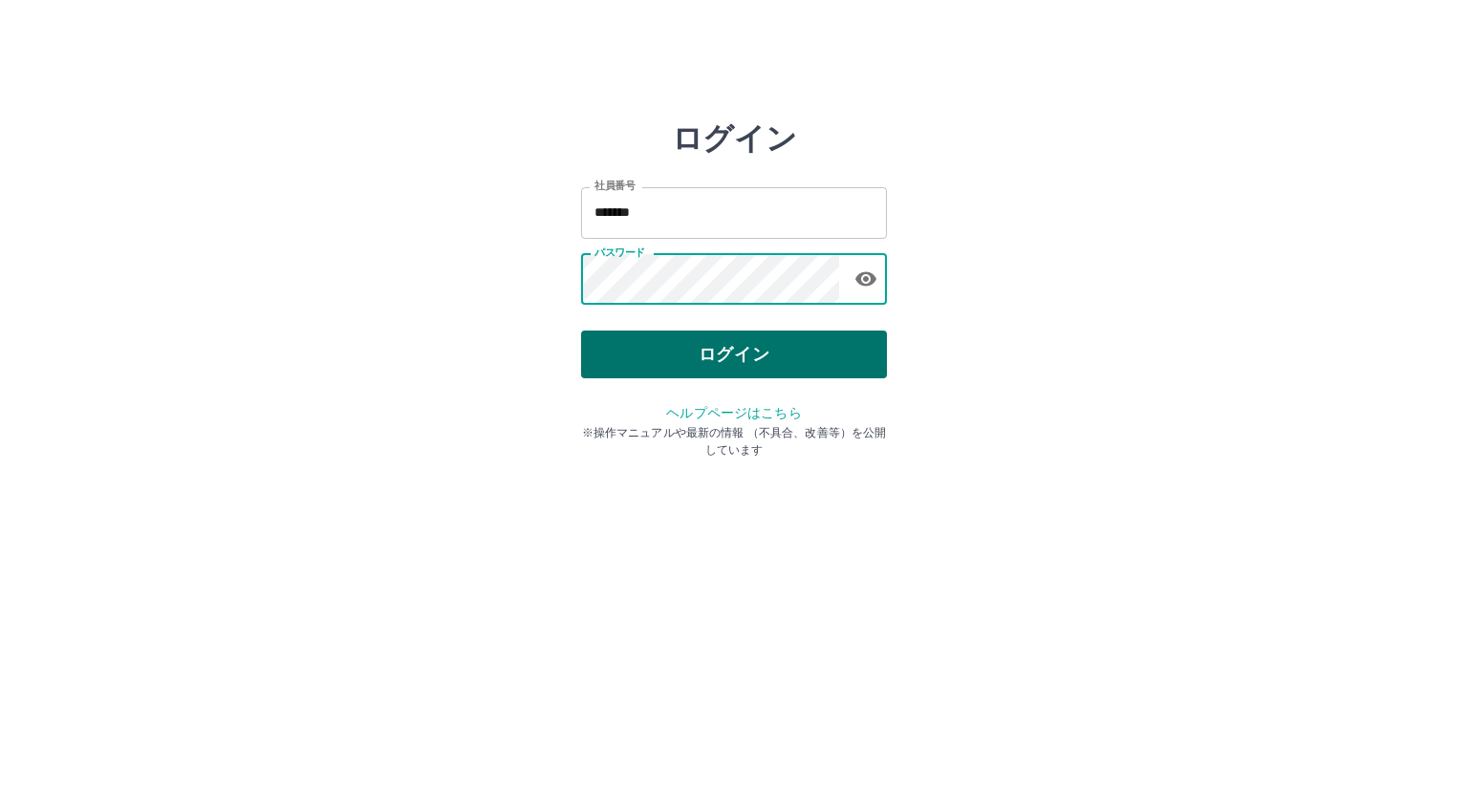 click on "ログイン" at bounding box center (734, 354) 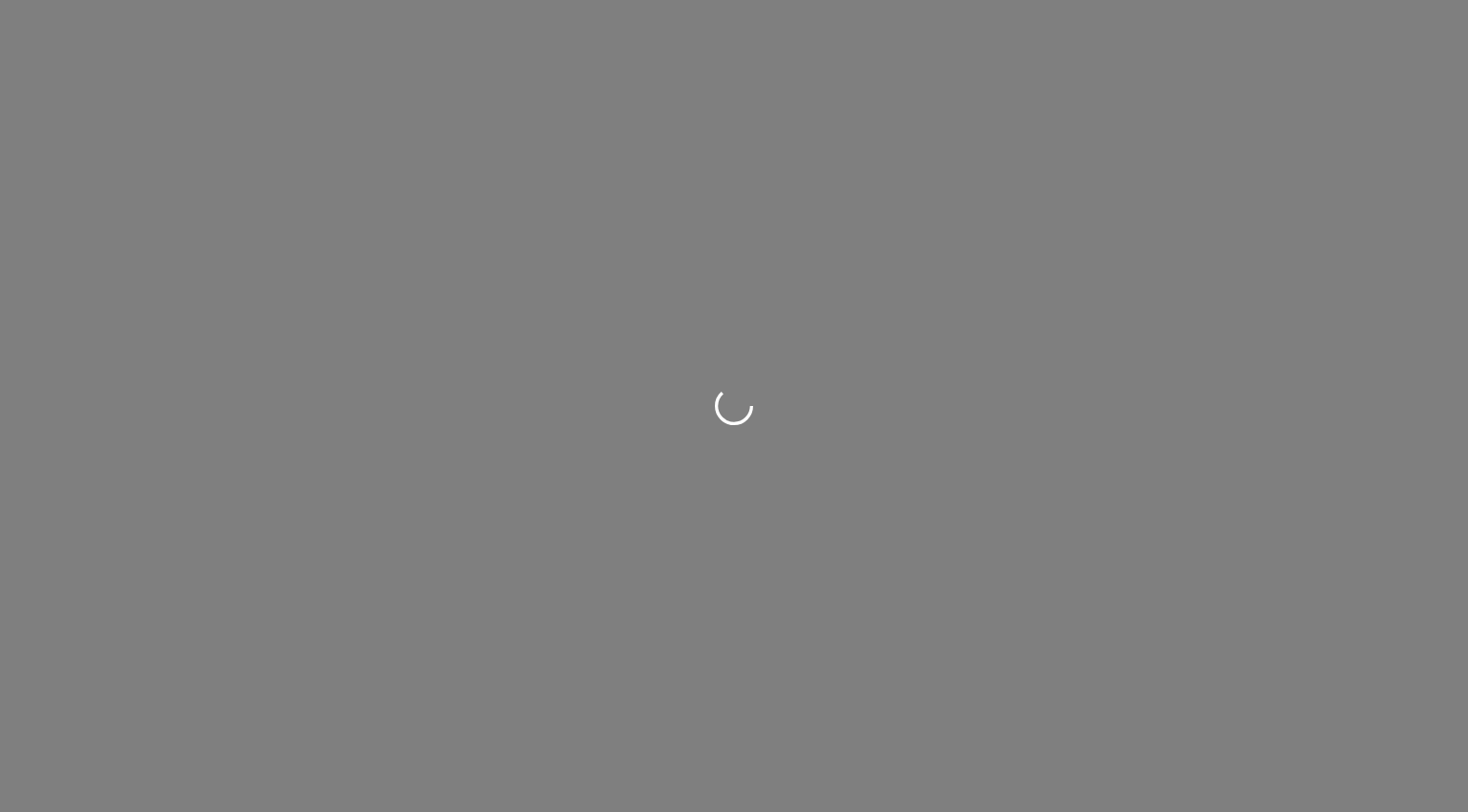 scroll, scrollTop: 0, scrollLeft: 0, axis: both 